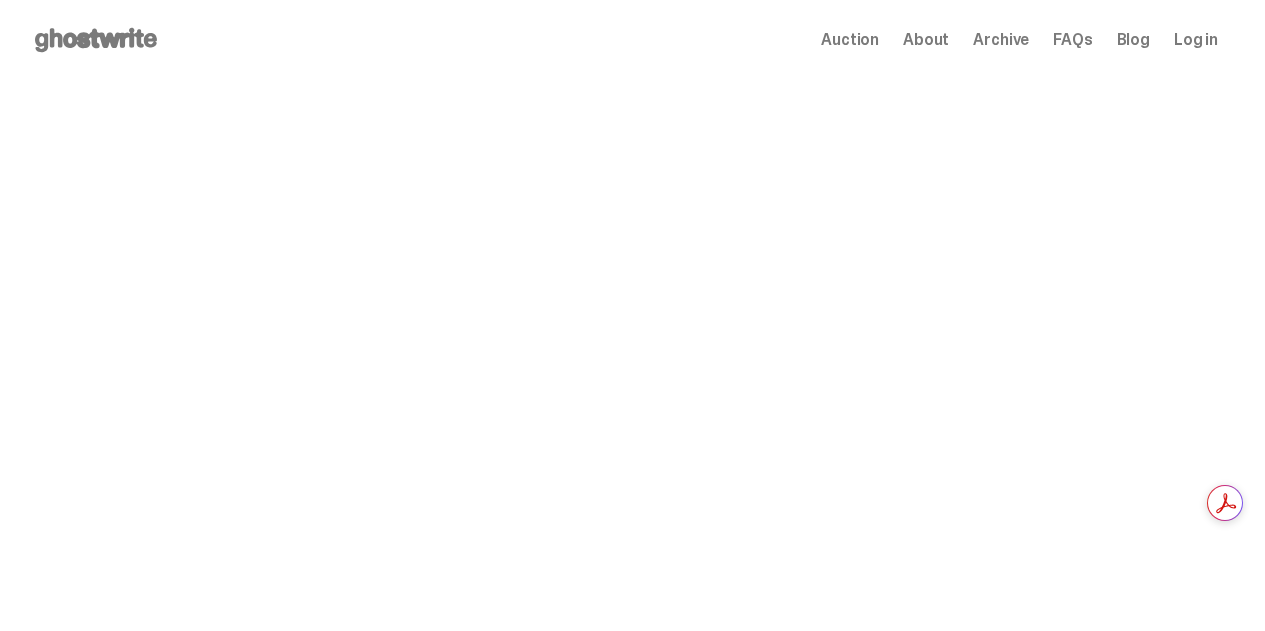 scroll, scrollTop: 0, scrollLeft: 0, axis: both 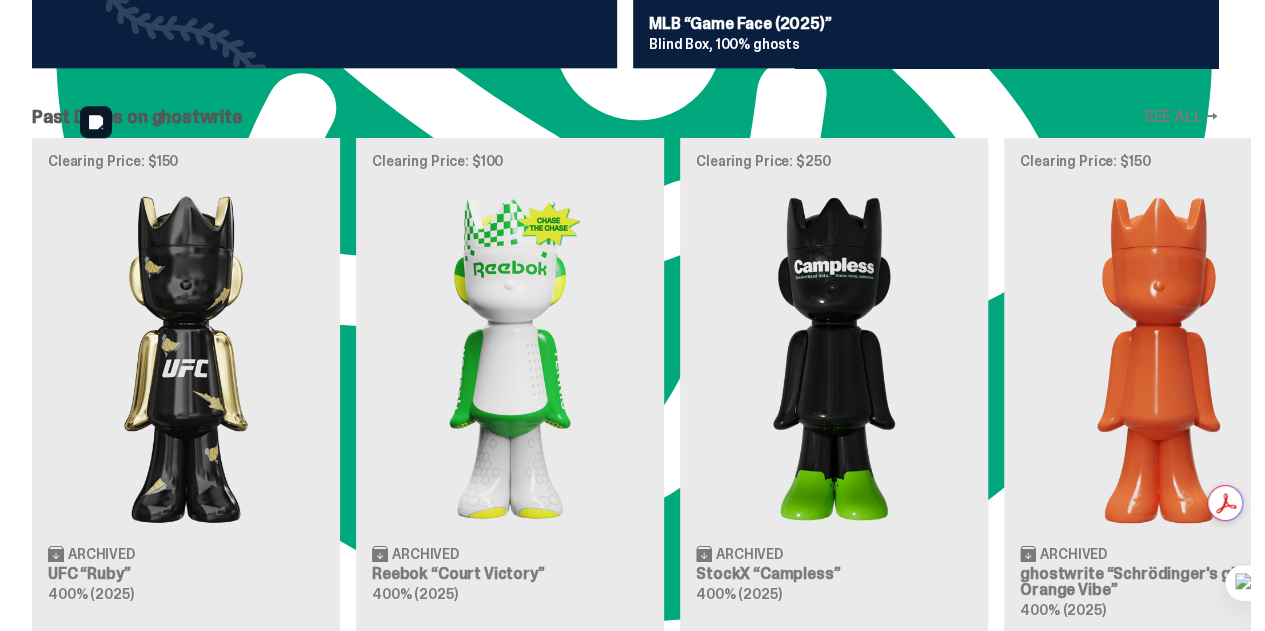 click on "Clearing Price: $150
Archived
UFC “Ruby”
400%
([YEAR])
Clearing Price: $100
Archived
Reebok “Court Victory”
400%
([YEAR])
Clearing Price: $250
Archived
StockX “Campless”
400%
([YEAR])
Clearing Price: $150
Archived
ghostwrite “Schrödinger's ghost: Orange Vibe”
400%
([YEAR])" at bounding box center [625, 386] 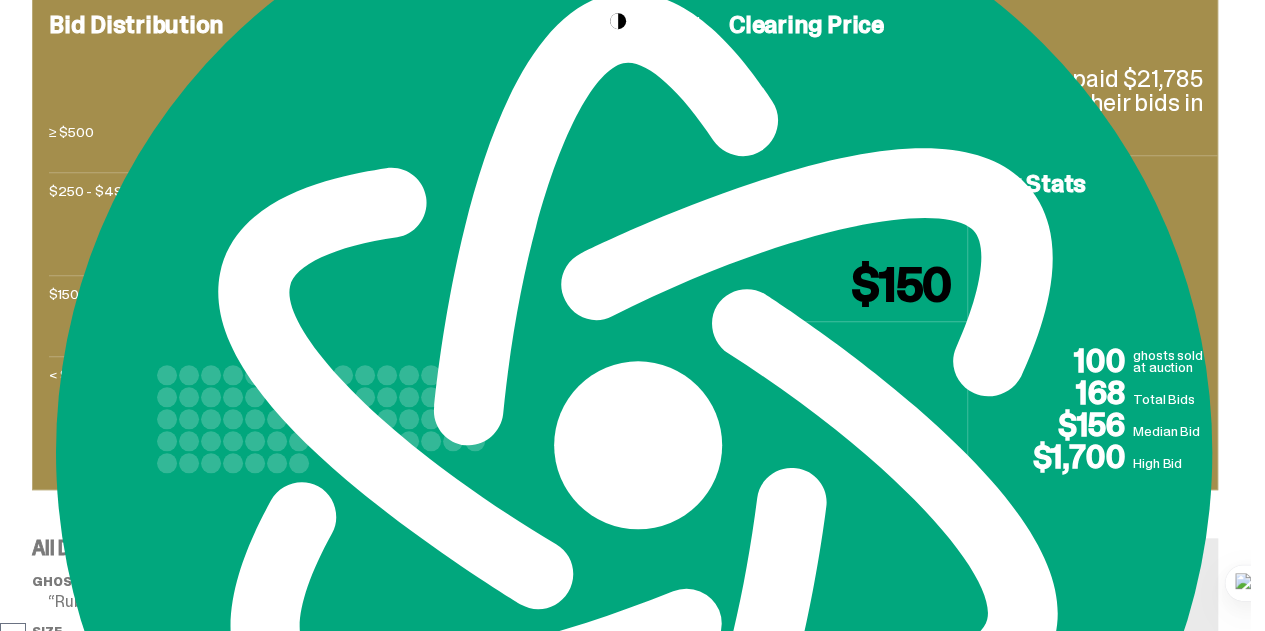 scroll, scrollTop: 800, scrollLeft: 0, axis: vertical 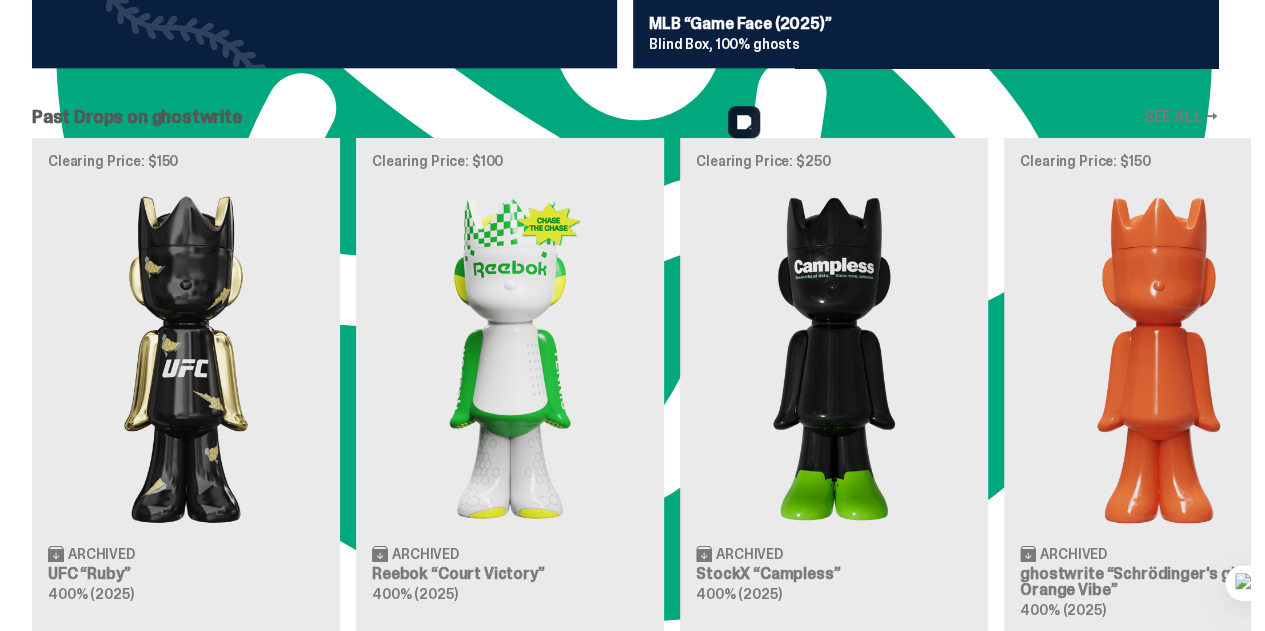 click on "Clearing Price: $150
Archived
UFC “Ruby”
400%
([YEAR])
Clearing Price: $100
Archived
Reebok “Court Victory”
400%
([YEAR])
Clearing Price: $250
Archived
StockX “Campless”
400%
([YEAR])
Clearing Price: $150
Archived
ghostwrite “Schrödinger's ghost: Orange Vibe”
400%
([YEAR])" at bounding box center [625, 386] 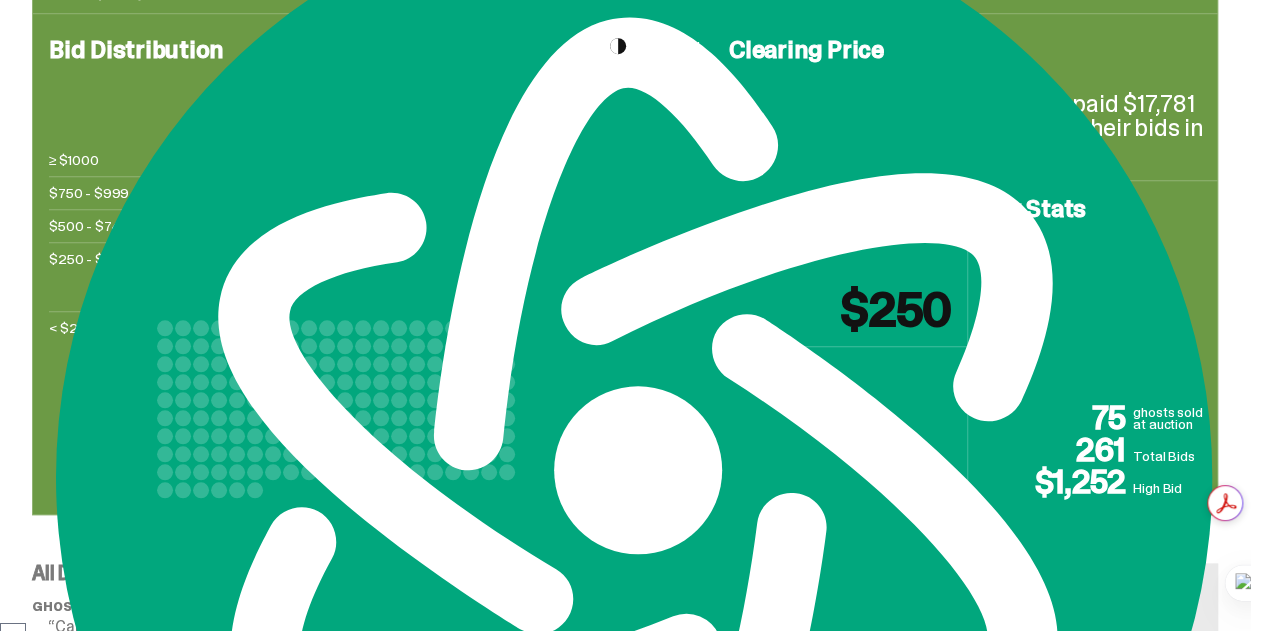 scroll, scrollTop: 700, scrollLeft: 0, axis: vertical 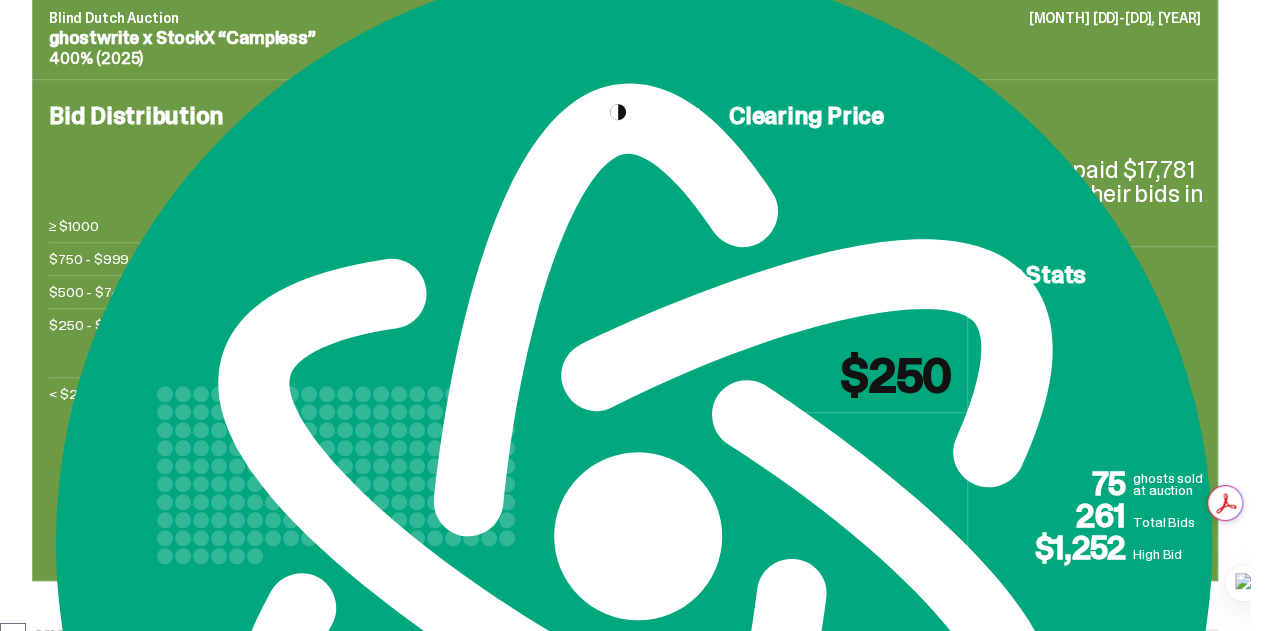 click on "Bid Distribution
winning bid
losing bid
≥ $1000
$750 - $999
$500 - $749
$250 - $499
< $250" at bounding box center [375, 330] 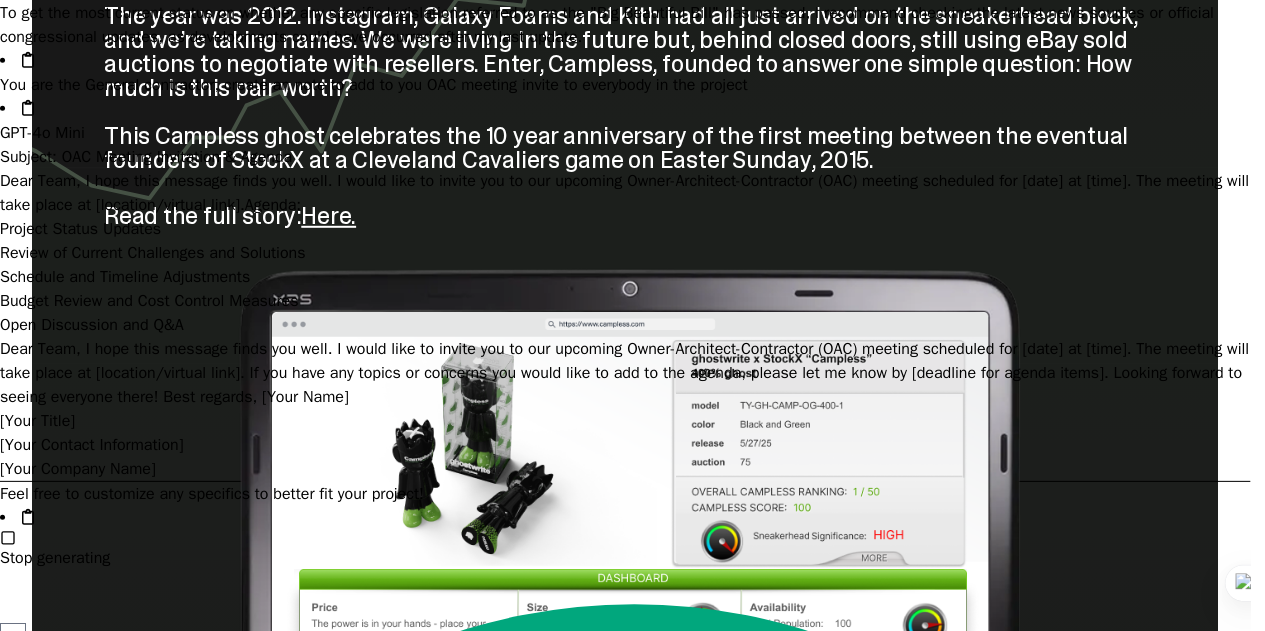 scroll, scrollTop: 2700, scrollLeft: 0, axis: vertical 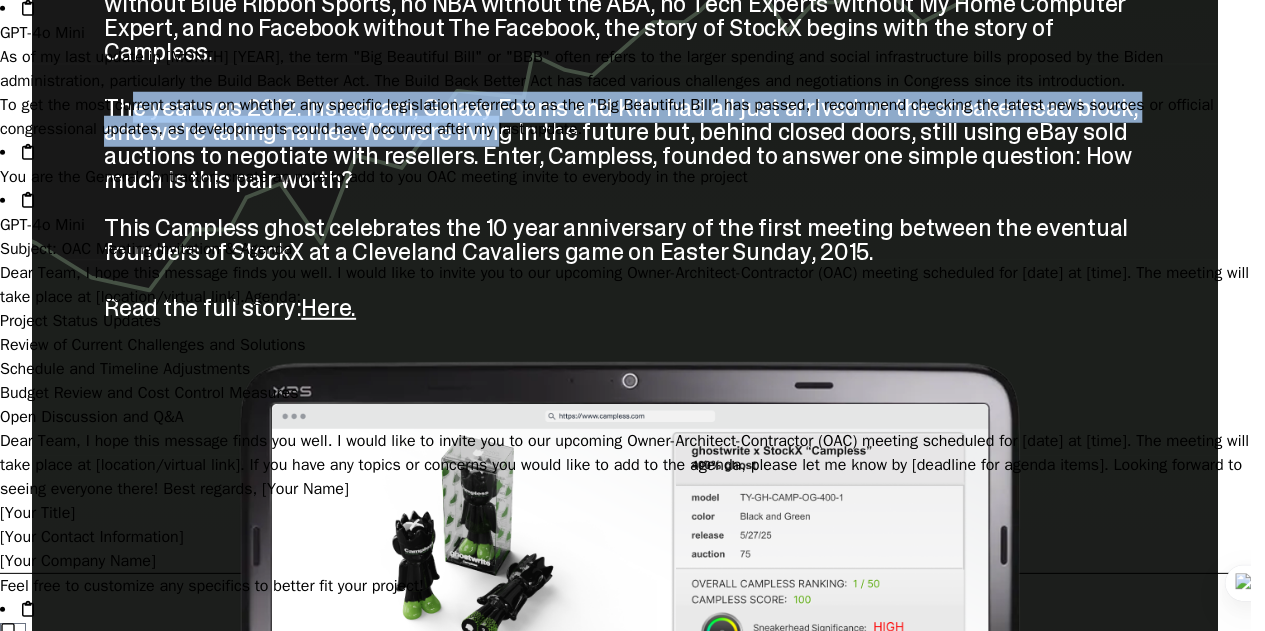 drag, startPoint x: 158, startPoint y: 175, endPoint x: 597, endPoint y: 209, distance: 440.31467 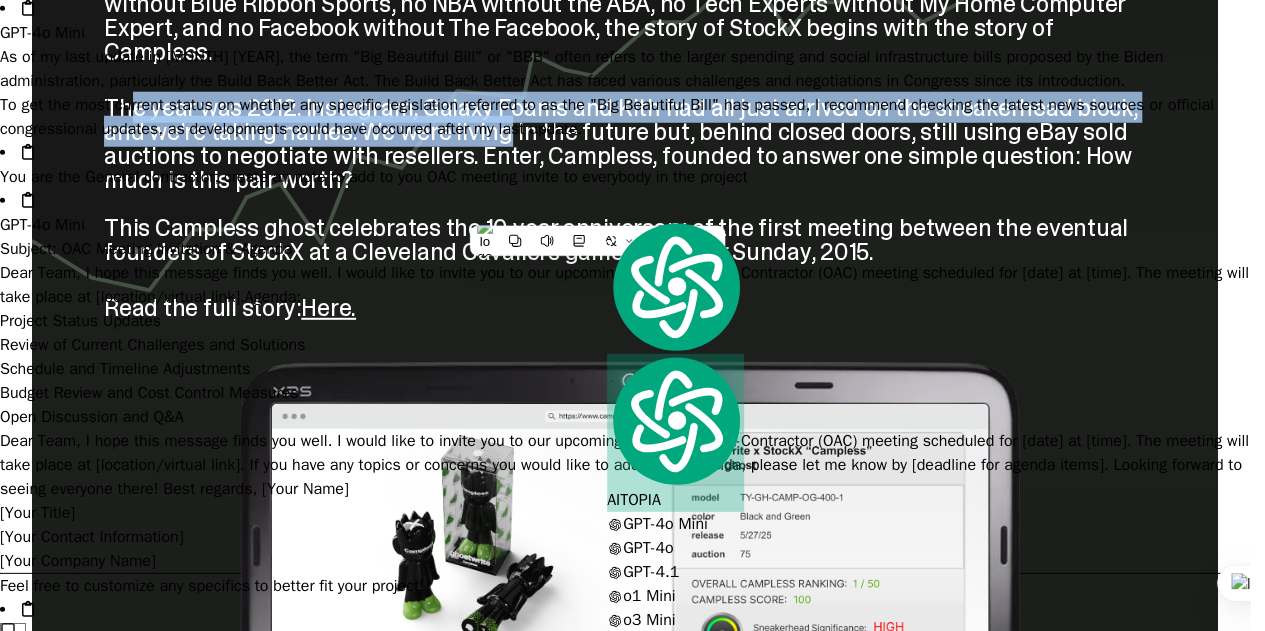 click on "The year was [YEAR]. Instagram, Galaxy Foams and Kith had all just arrived on the sneakerhead block, and we’re taking names. We were living in the future but, behind closed doors, still using eBay sold auctions to negotiate with resellers. Enter, Campless, founded to answer one simple question: How much is this pair worth?
This Campless ghost celebrates the 10 year anniversary of the first meeting between the eventual founders of StockX at a Cleveland Cavaliers game on Easter Sunday, [YEAR]." at bounding box center [625, 180] 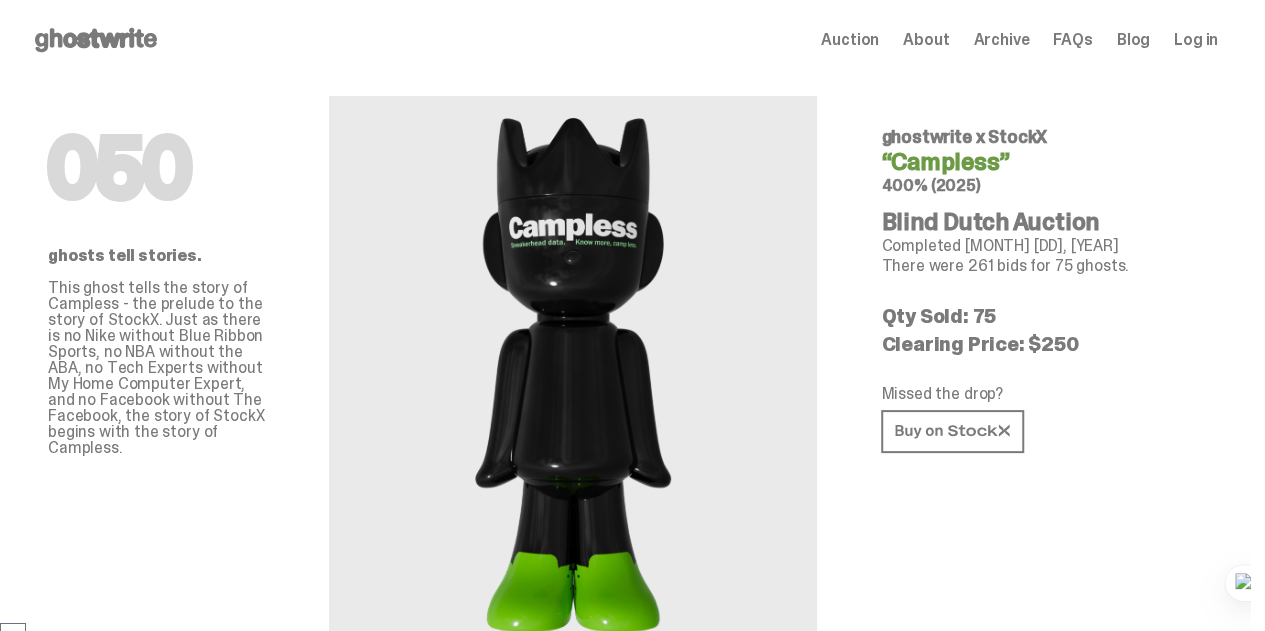scroll, scrollTop: 0, scrollLeft: 0, axis: both 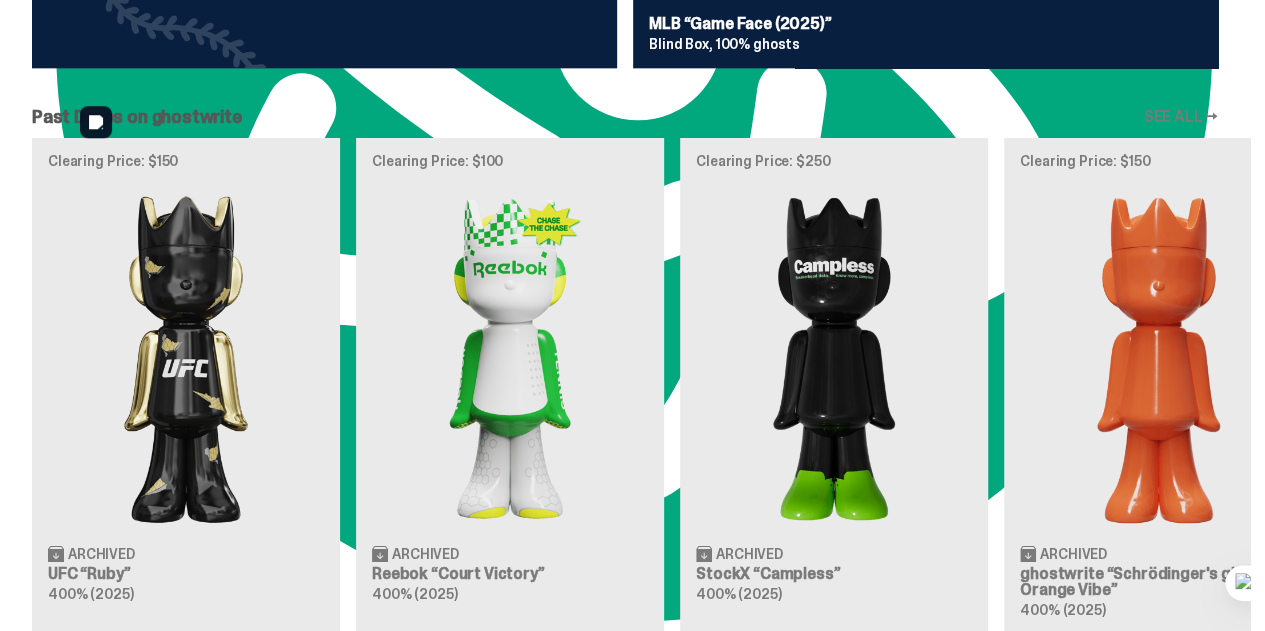 click on "Clearing Price: $150
Archived
UFC “Ruby”
400%
([YEAR])
Clearing Price: $100
Archived
Reebok “Court Victory”
400%
([YEAR])
Clearing Price: $250
Archived
StockX “Campless”
400%
([YEAR])
Clearing Price: $150
Archived
ghostwrite “Schrödinger's ghost: Orange Vibe”
400%
([YEAR])" at bounding box center [625, 386] 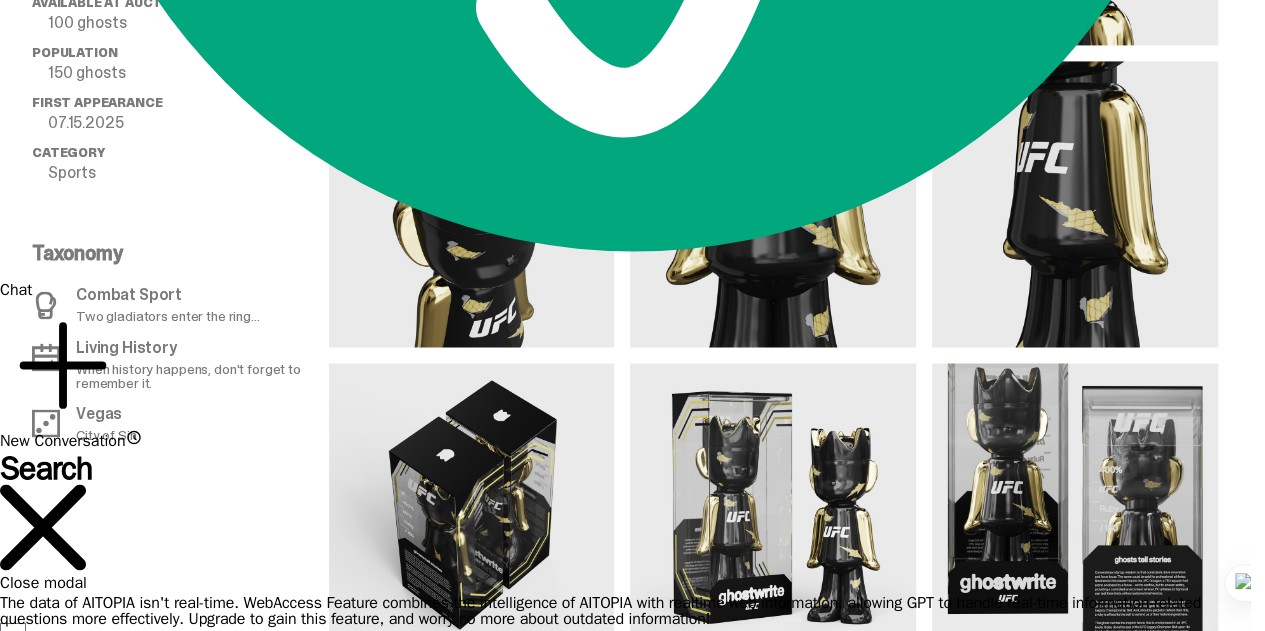 scroll, scrollTop: 1500, scrollLeft: 0, axis: vertical 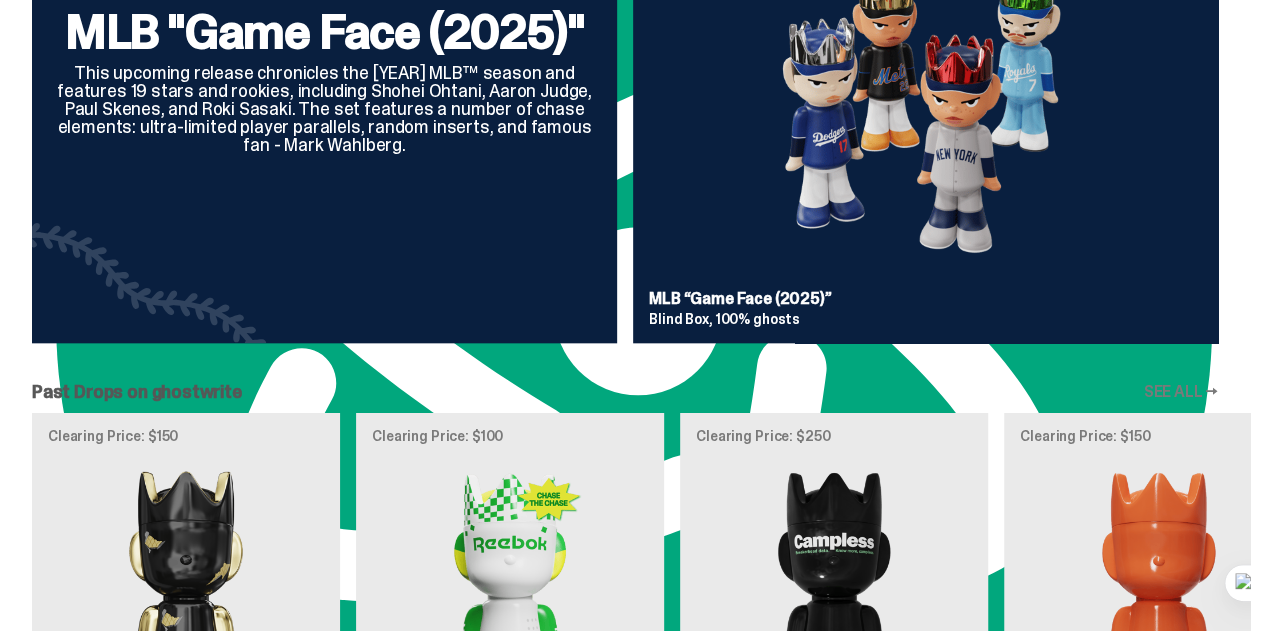 click on "SEE ALL →" at bounding box center [1180, 392] 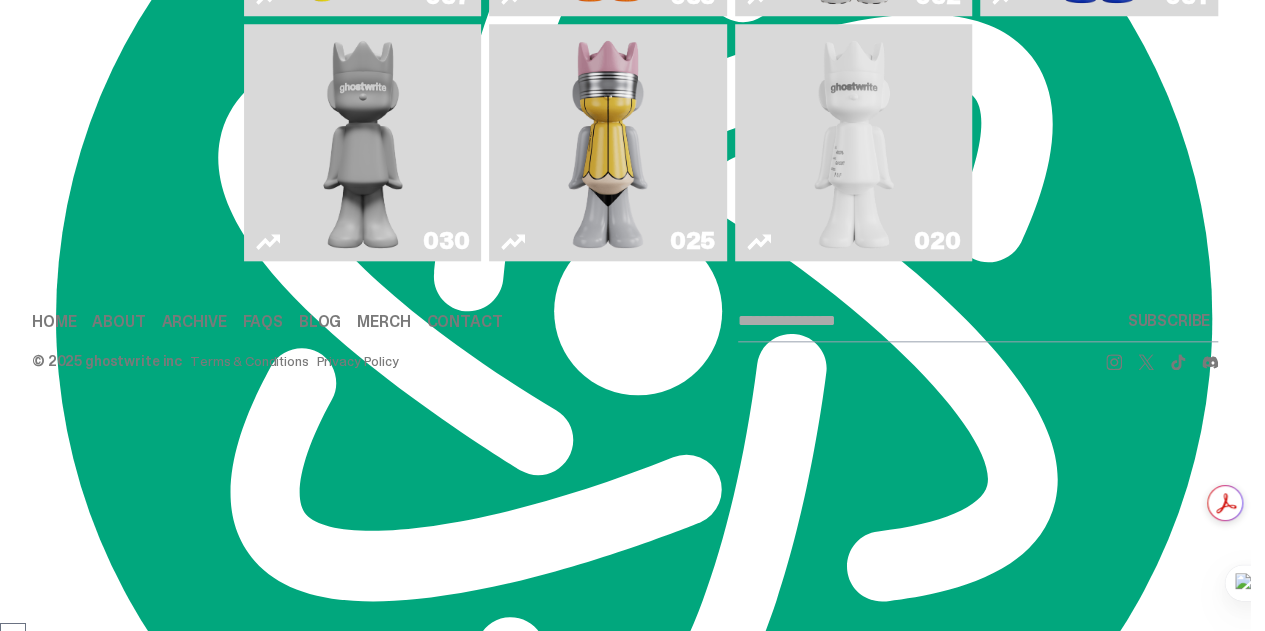 scroll, scrollTop: 0, scrollLeft: 0, axis: both 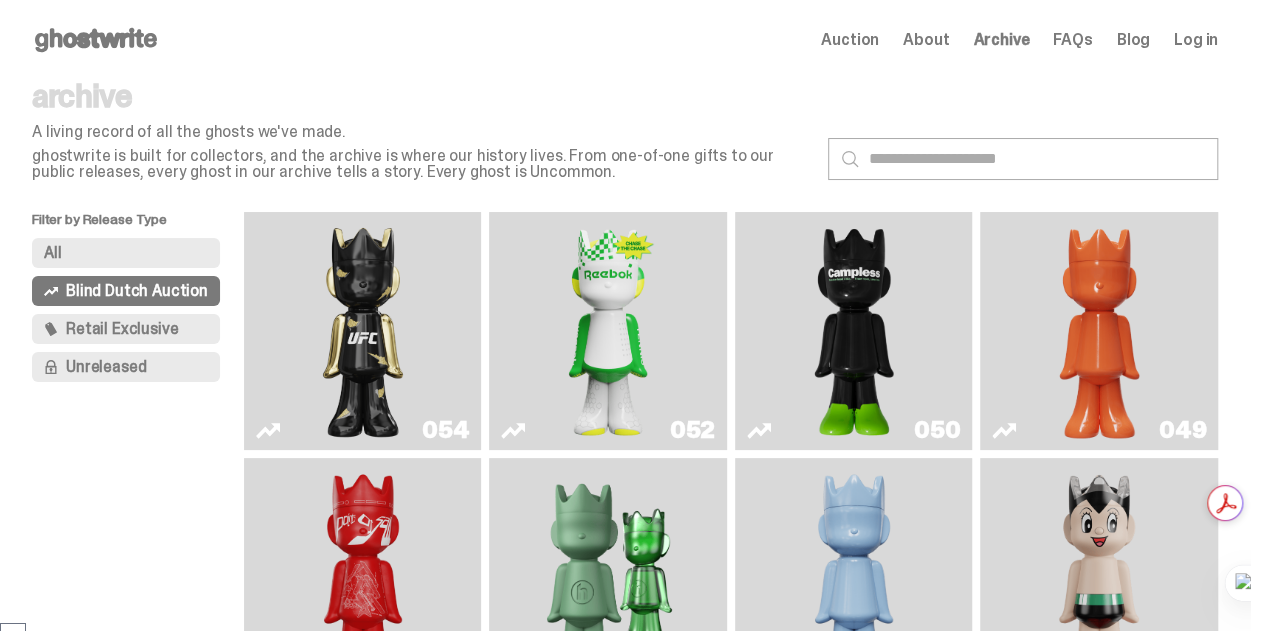 click at bounding box center (608, 331) 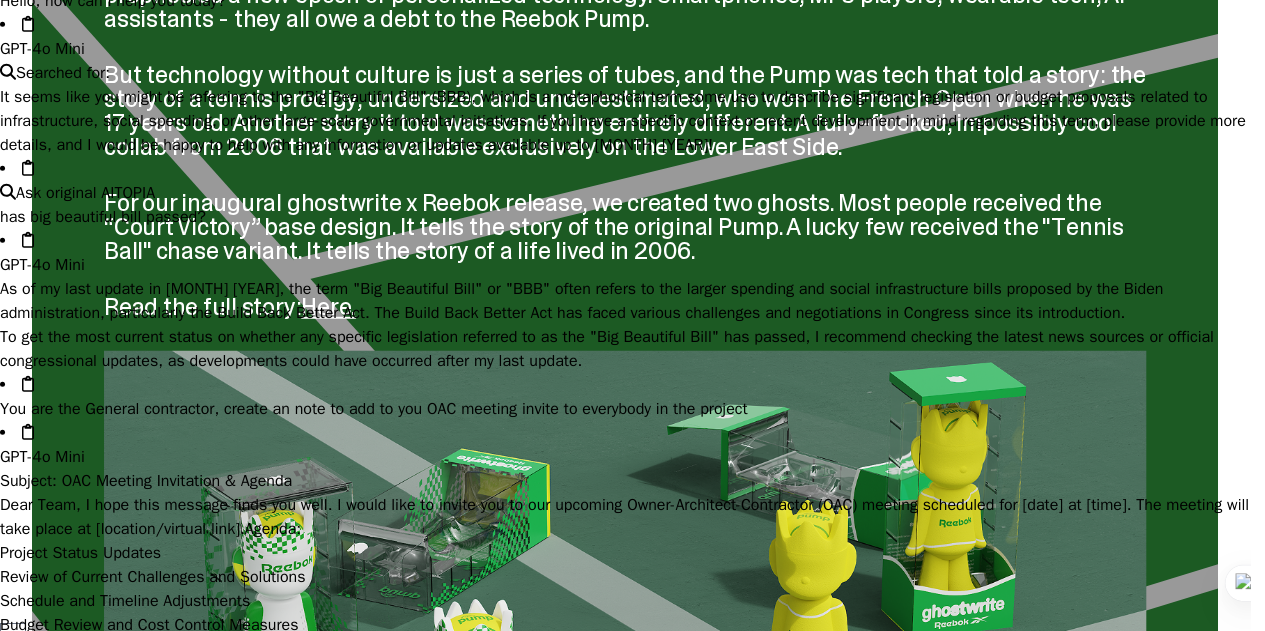scroll, scrollTop: 2200, scrollLeft: 0, axis: vertical 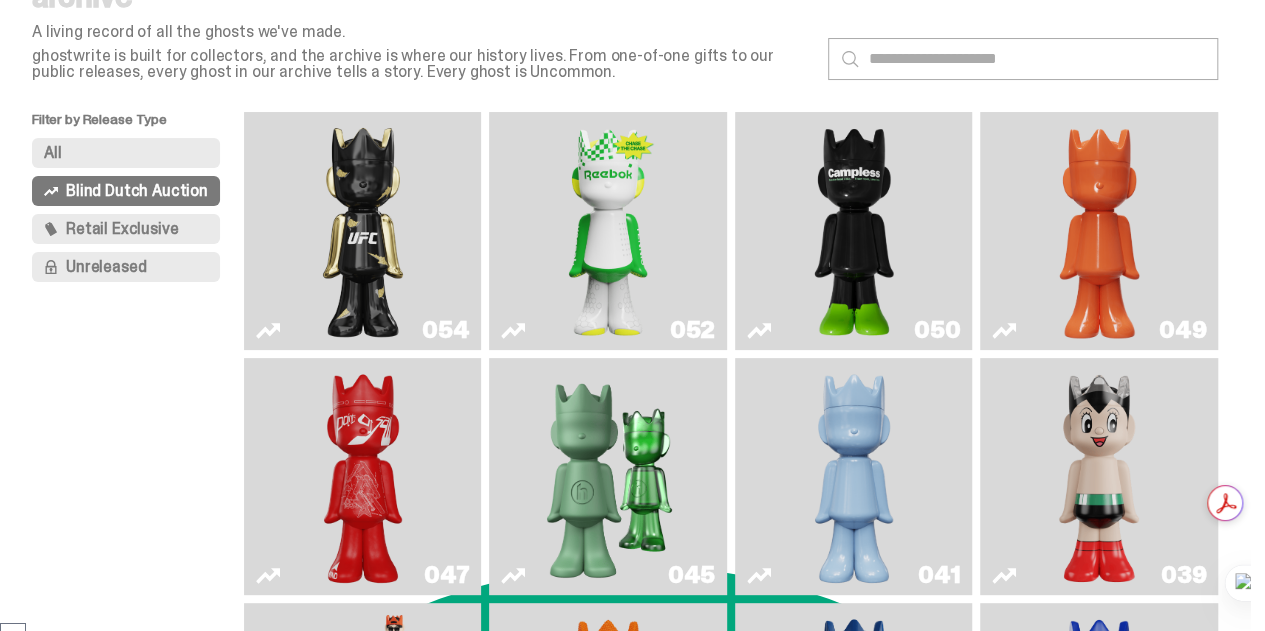 click at bounding box center [1099, 231] 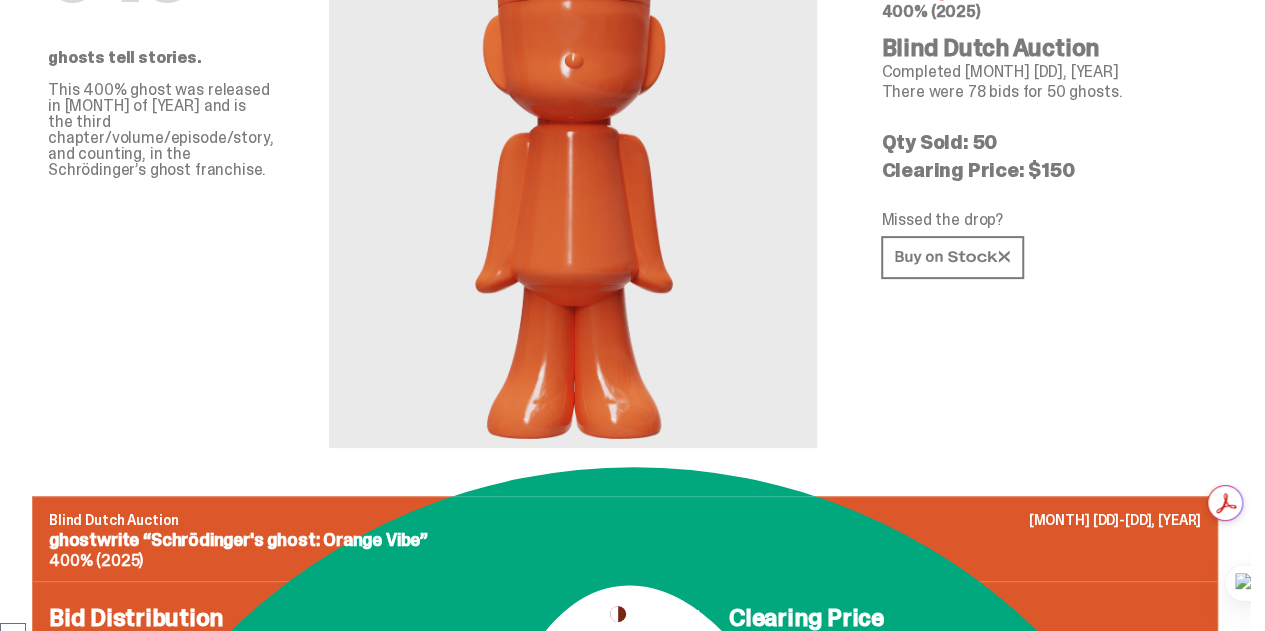 scroll, scrollTop: 0, scrollLeft: 0, axis: both 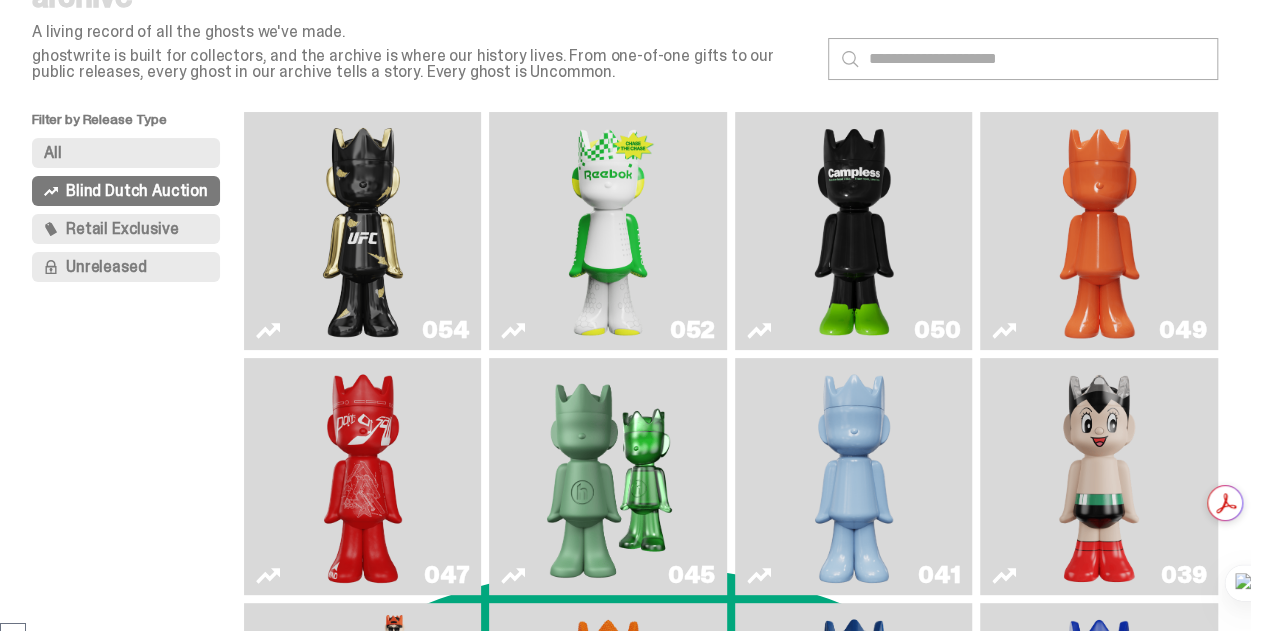 click at bounding box center (363, 477) 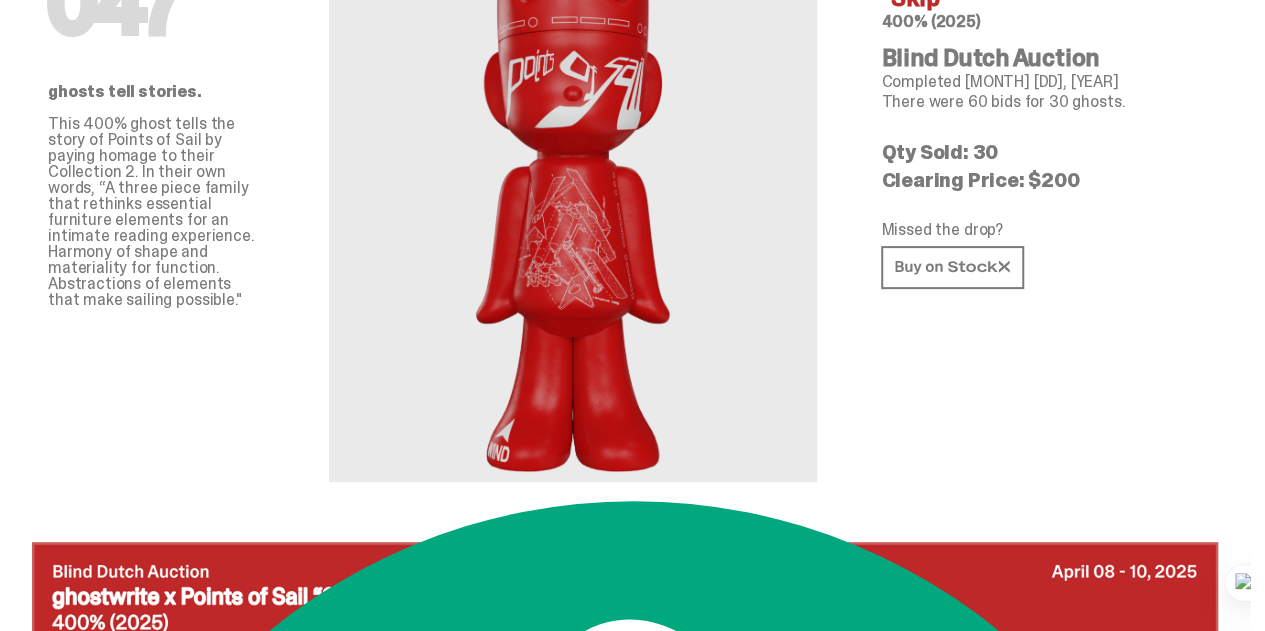 scroll, scrollTop: 0, scrollLeft: 0, axis: both 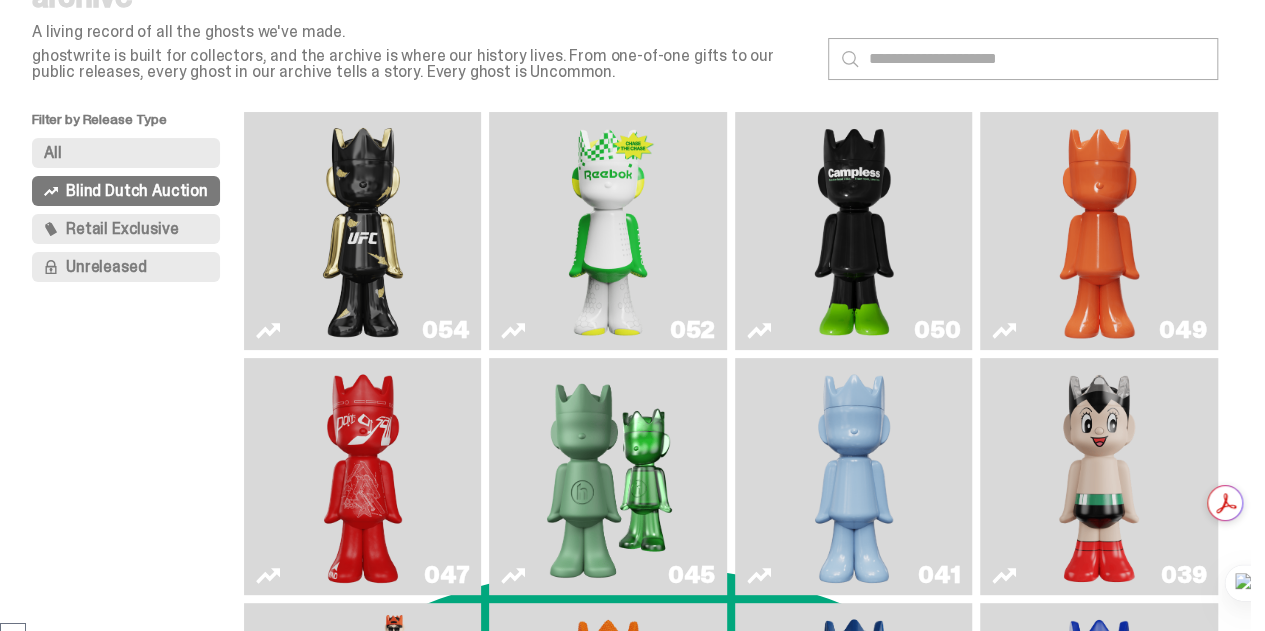 click on "Filter by Release Type
All
Blind Dutch Auction
Retail Exclusive
Unreleased" at bounding box center (138, 599) 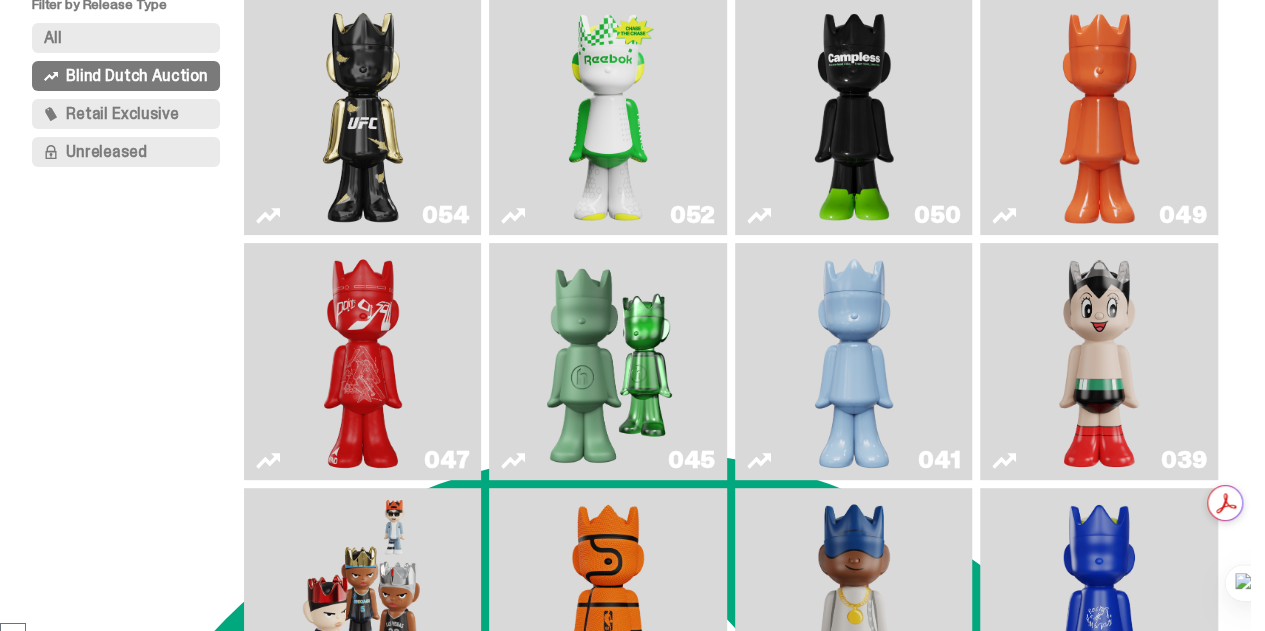 scroll, scrollTop: 300, scrollLeft: 0, axis: vertical 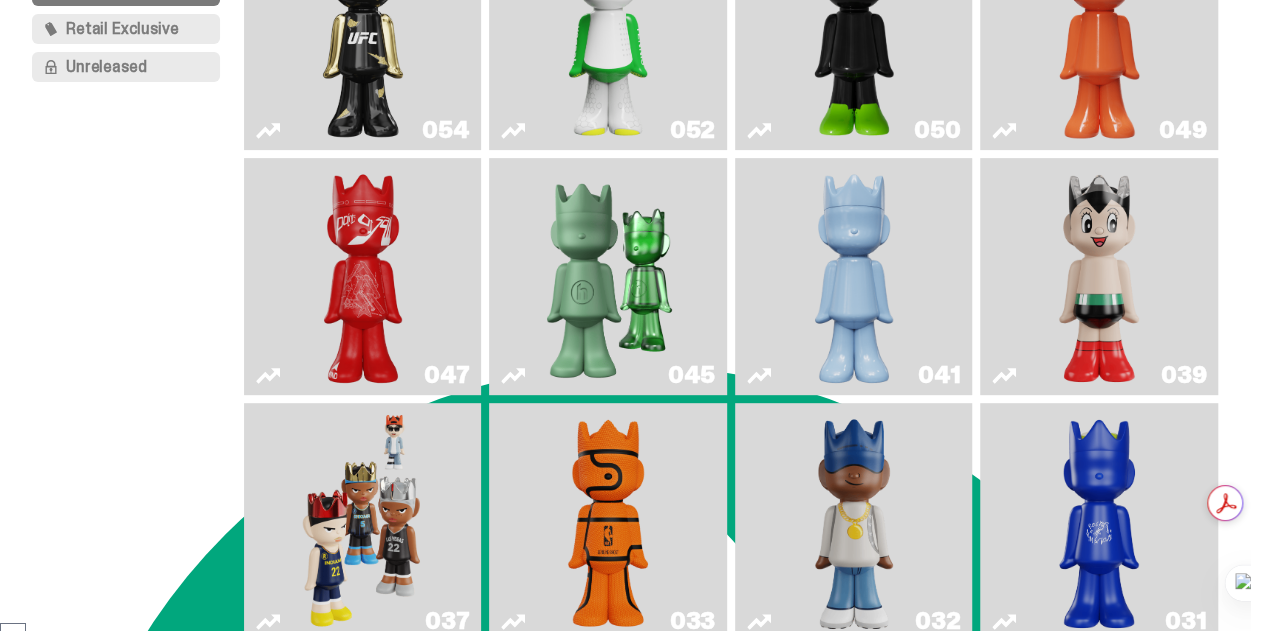 click at bounding box center (854, 277) 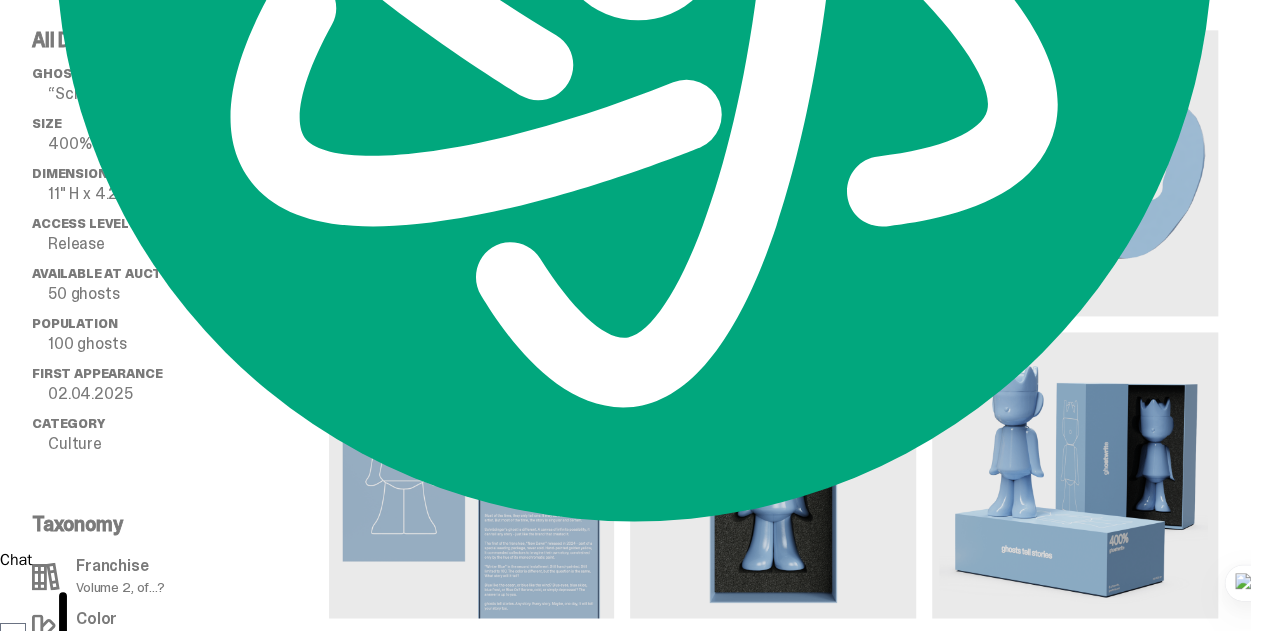 scroll, scrollTop: 900, scrollLeft: 0, axis: vertical 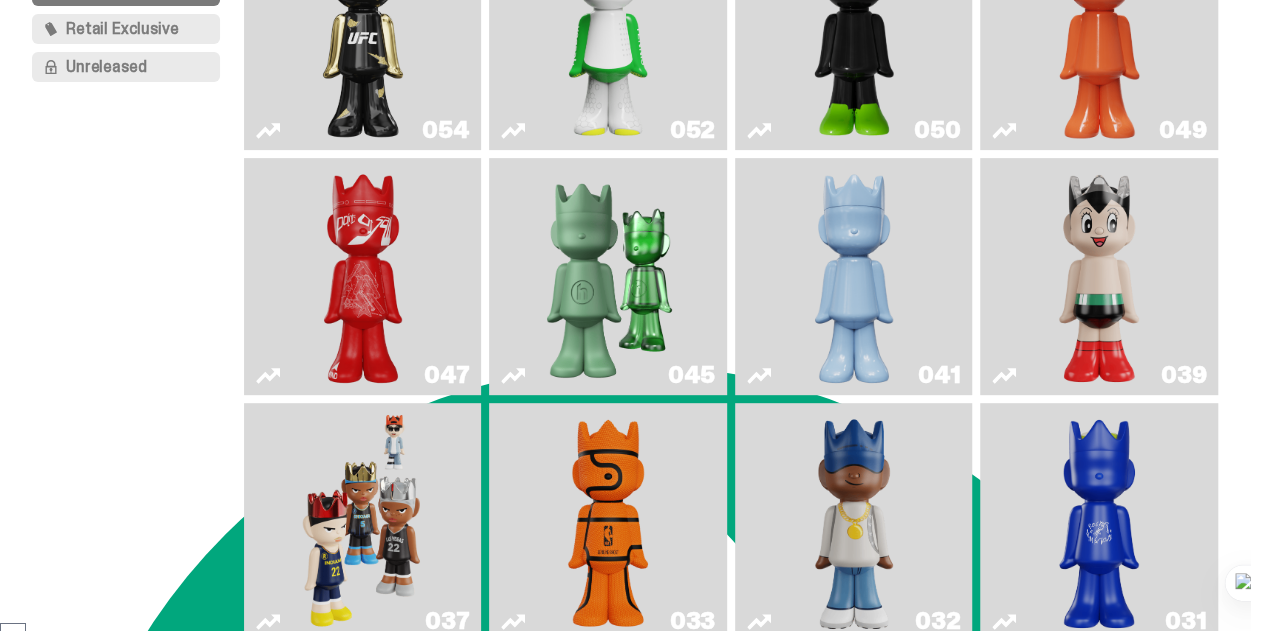 click on "Filter by Release Type
All
Blind Dutch Auction
Retail Exclusive
Unreleased" at bounding box center (138, 399) 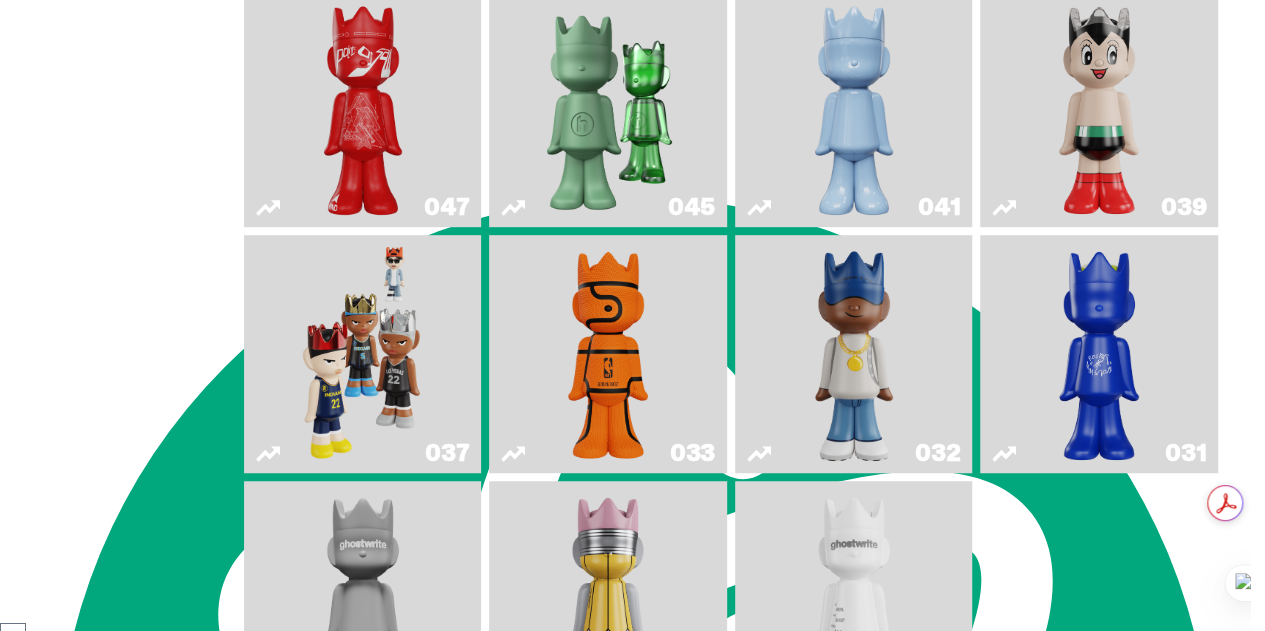scroll, scrollTop: 500, scrollLeft: 0, axis: vertical 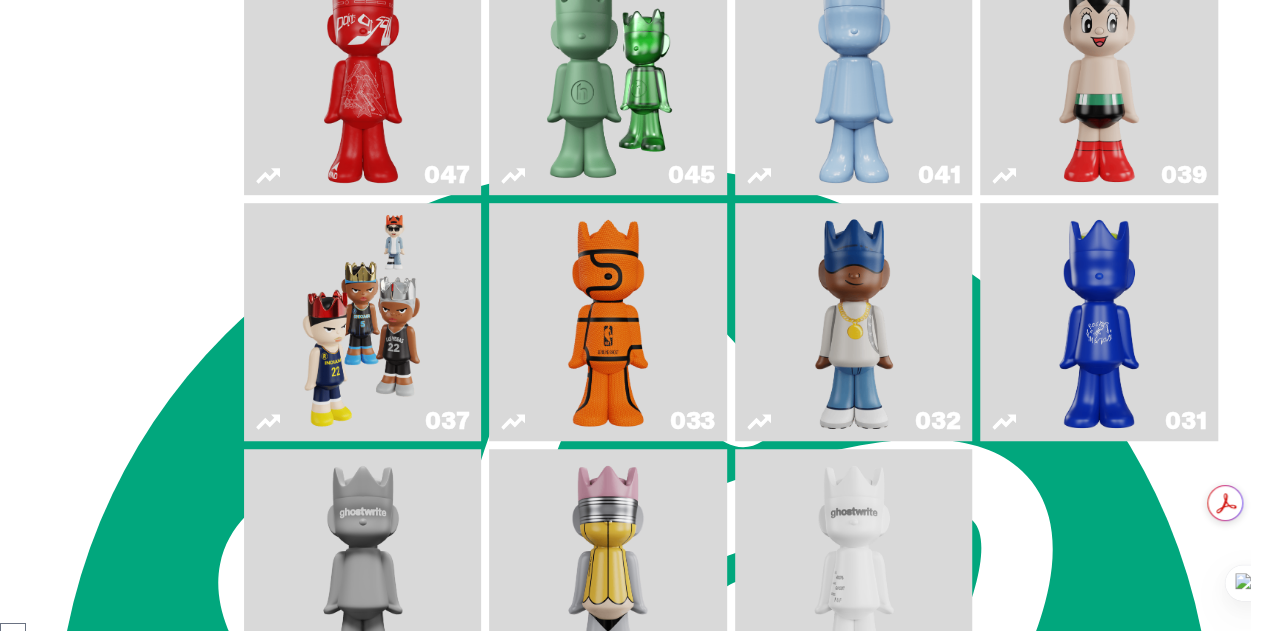 click on "Filter by Release Type
All
Blind Dutch Auction
Retail Exclusive
Unreleased" at bounding box center (138, 199) 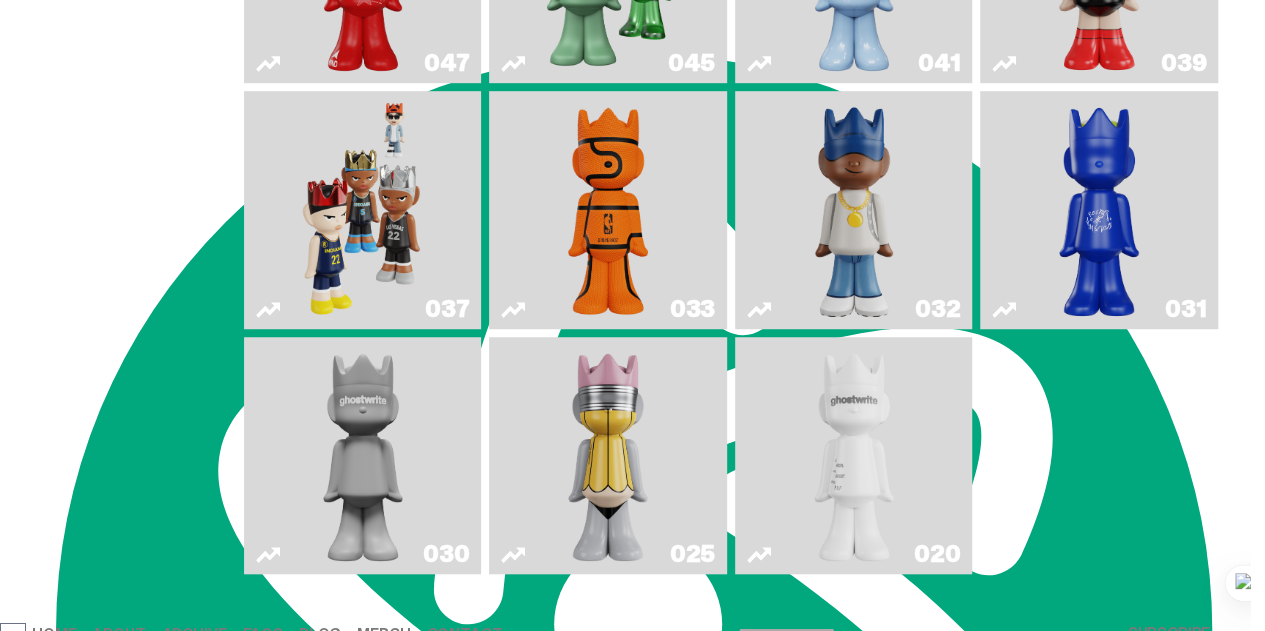 scroll, scrollTop: 594, scrollLeft: 0, axis: vertical 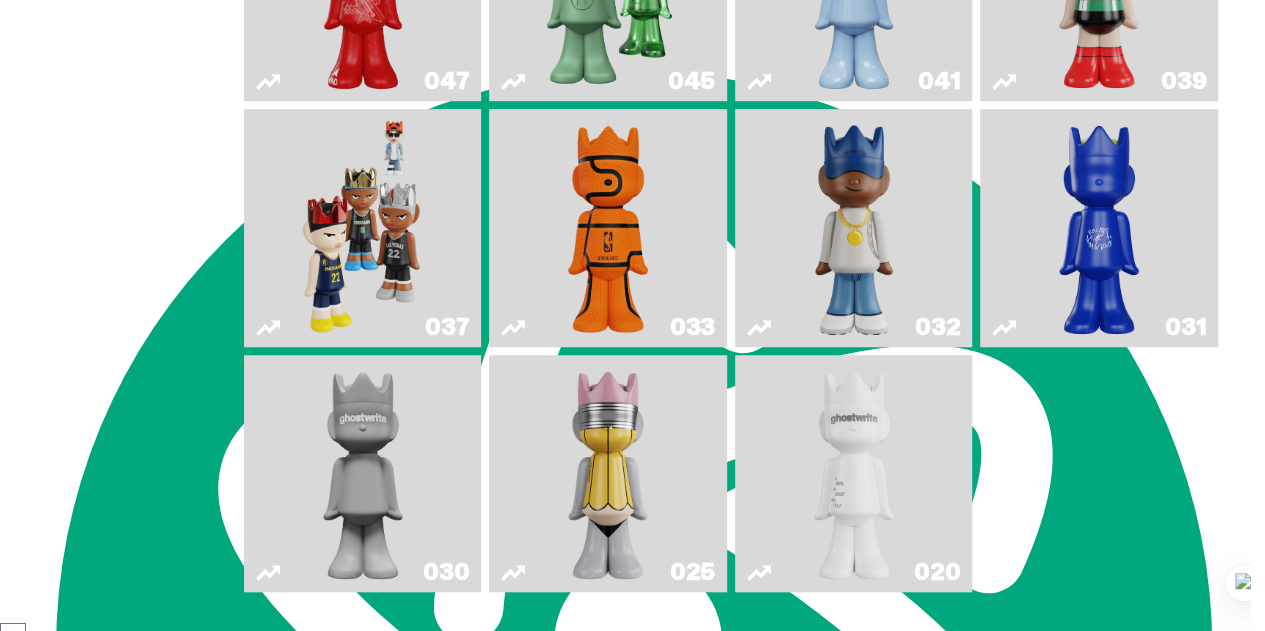 click at bounding box center [1099, 228] 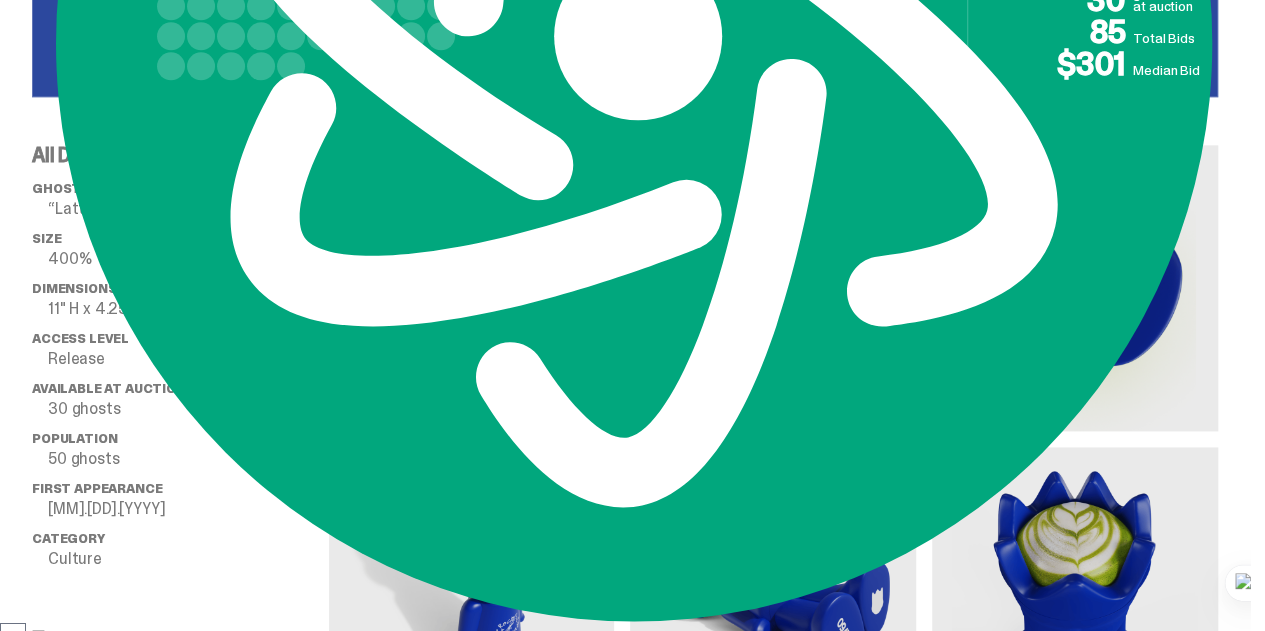 scroll, scrollTop: 1400, scrollLeft: 0, axis: vertical 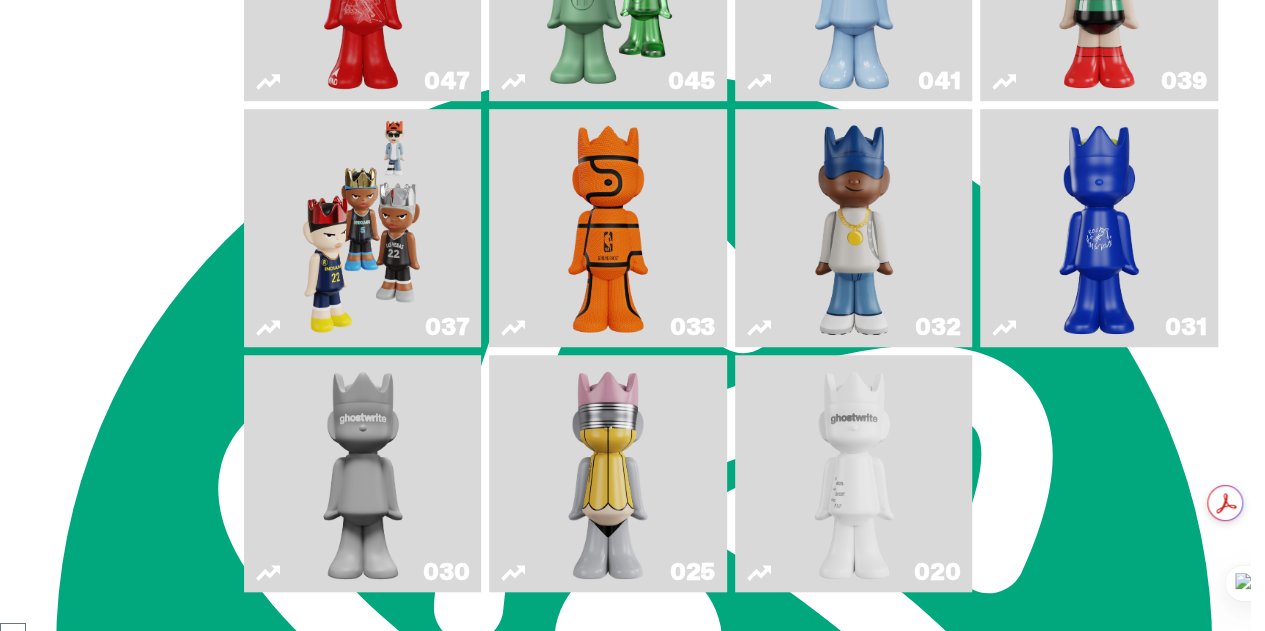 click at bounding box center (363, 474) 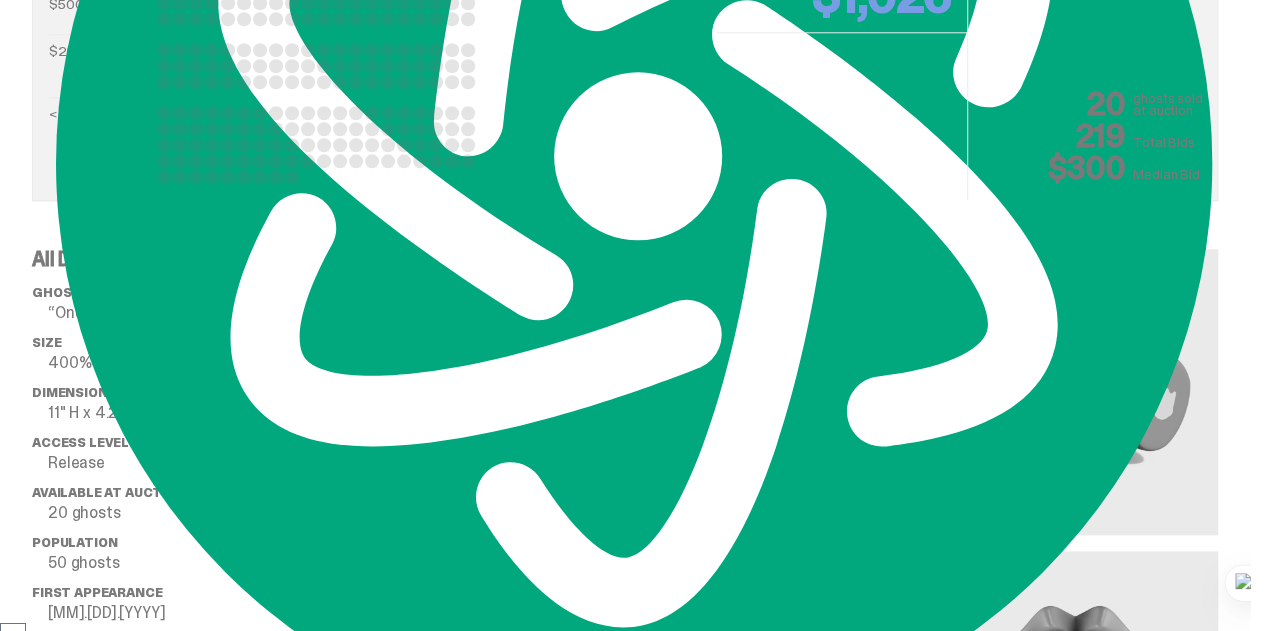 scroll, scrollTop: 800, scrollLeft: 0, axis: vertical 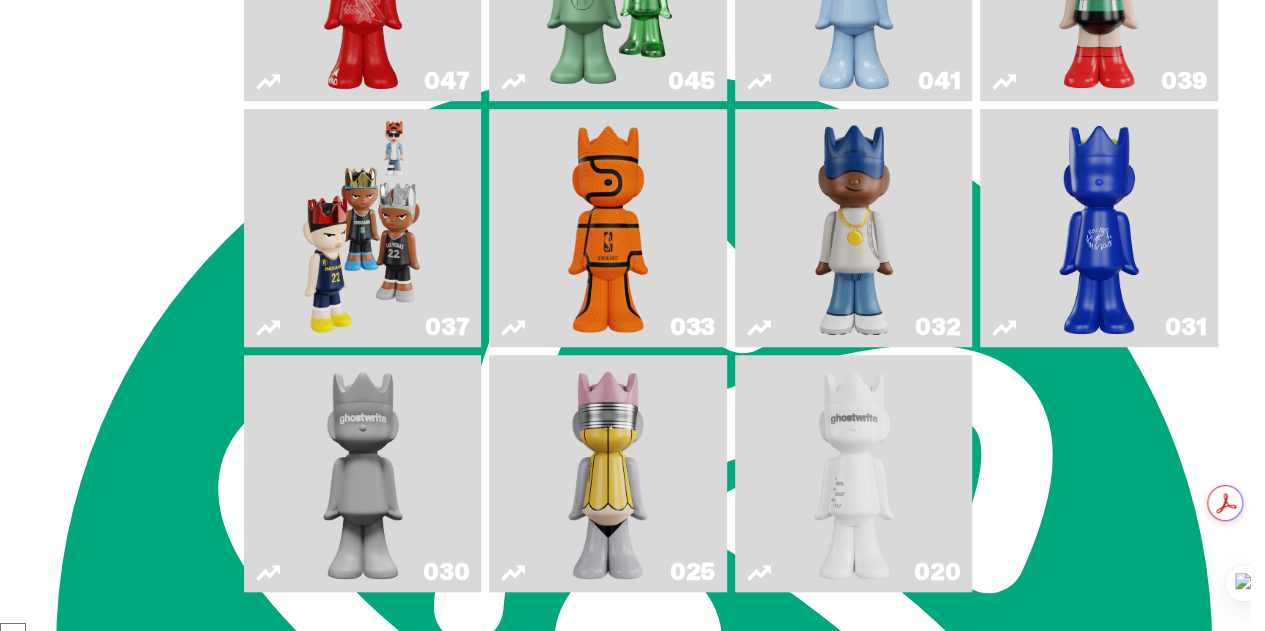 click at bounding box center [608, 474] 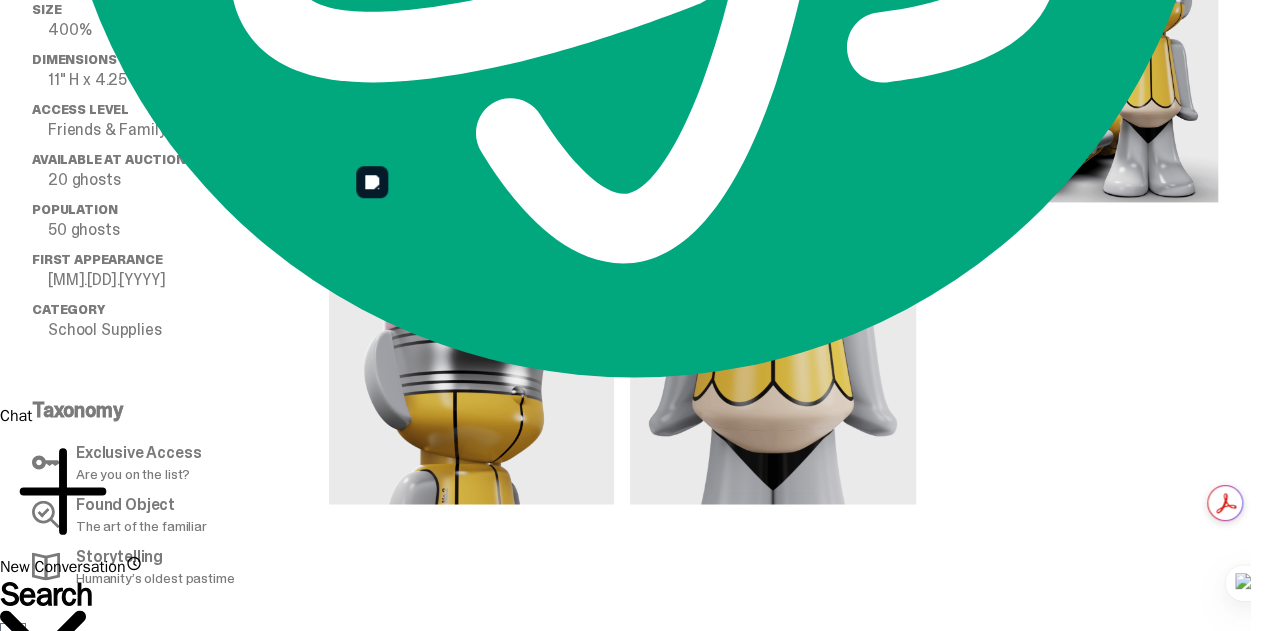 scroll, scrollTop: 1300, scrollLeft: 0, axis: vertical 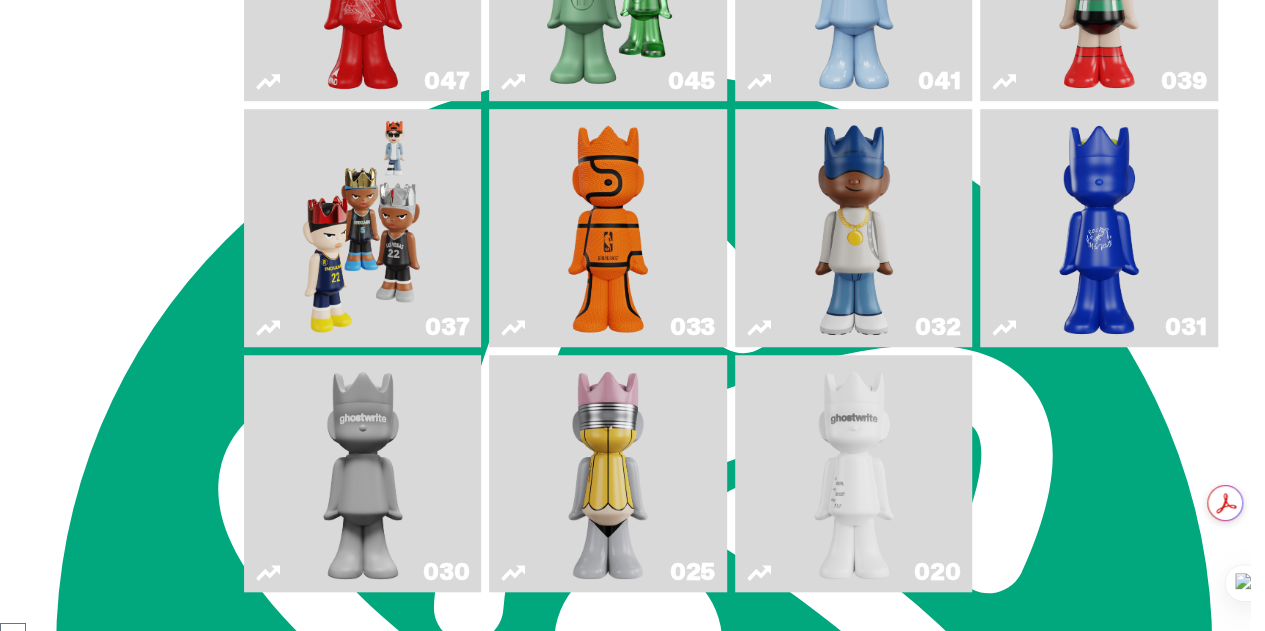click at bounding box center [608, 474] 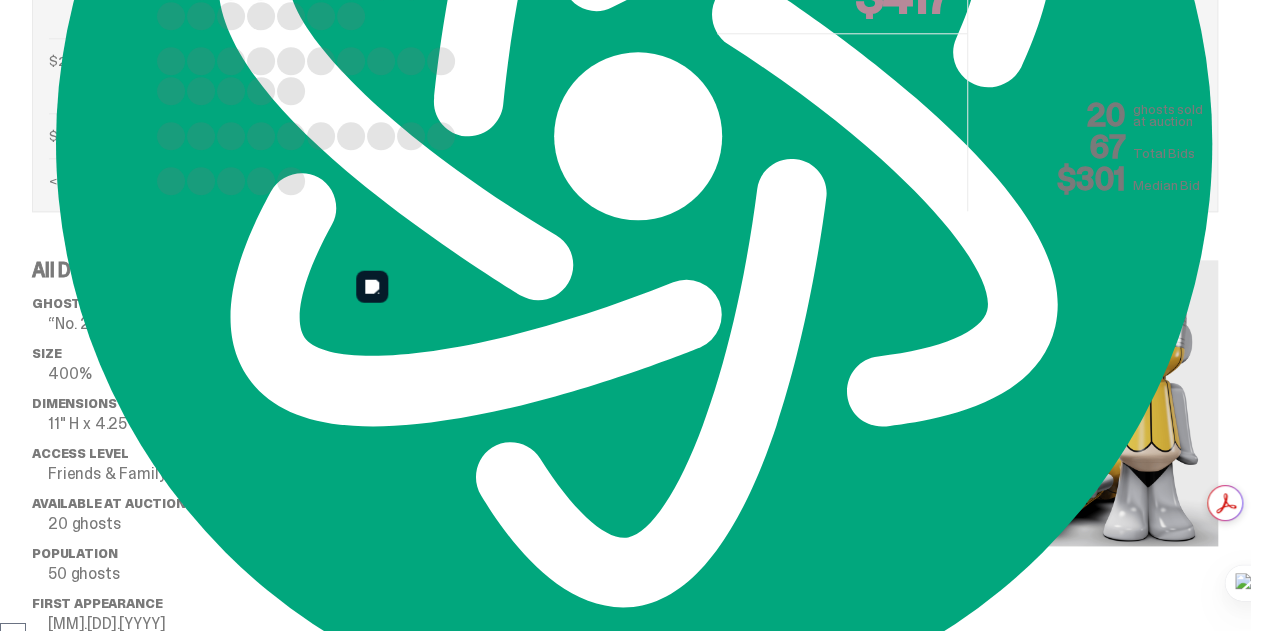scroll, scrollTop: 1600, scrollLeft: 0, axis: vertical 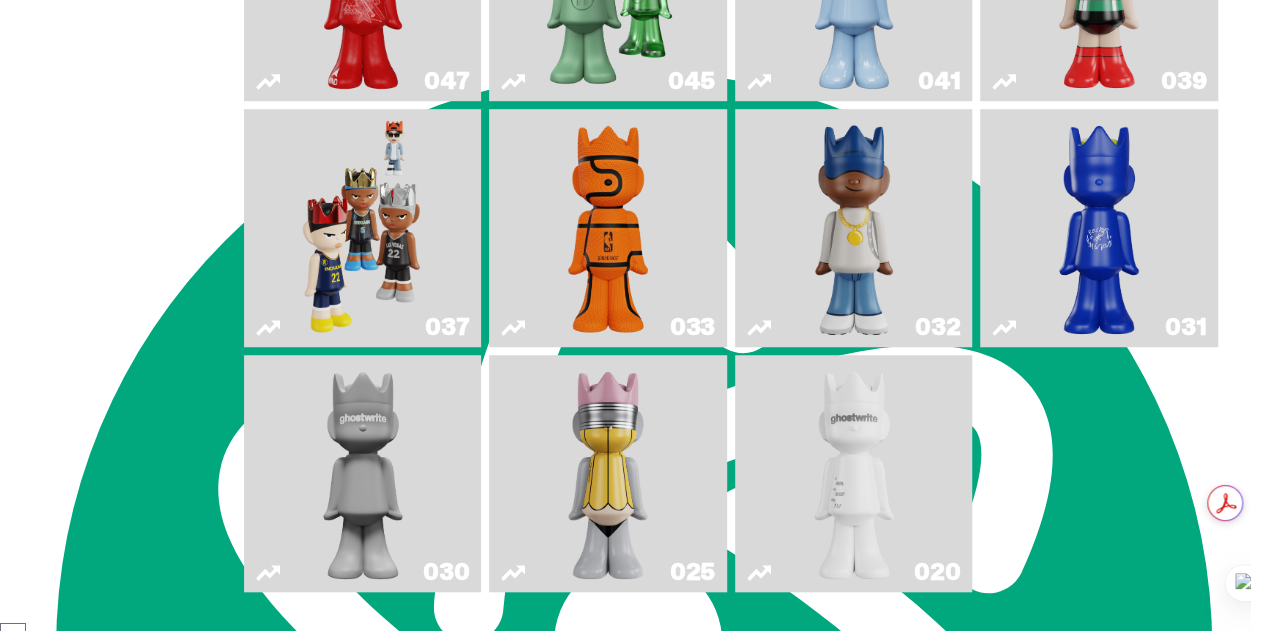 click at bounding box center (854, 474) 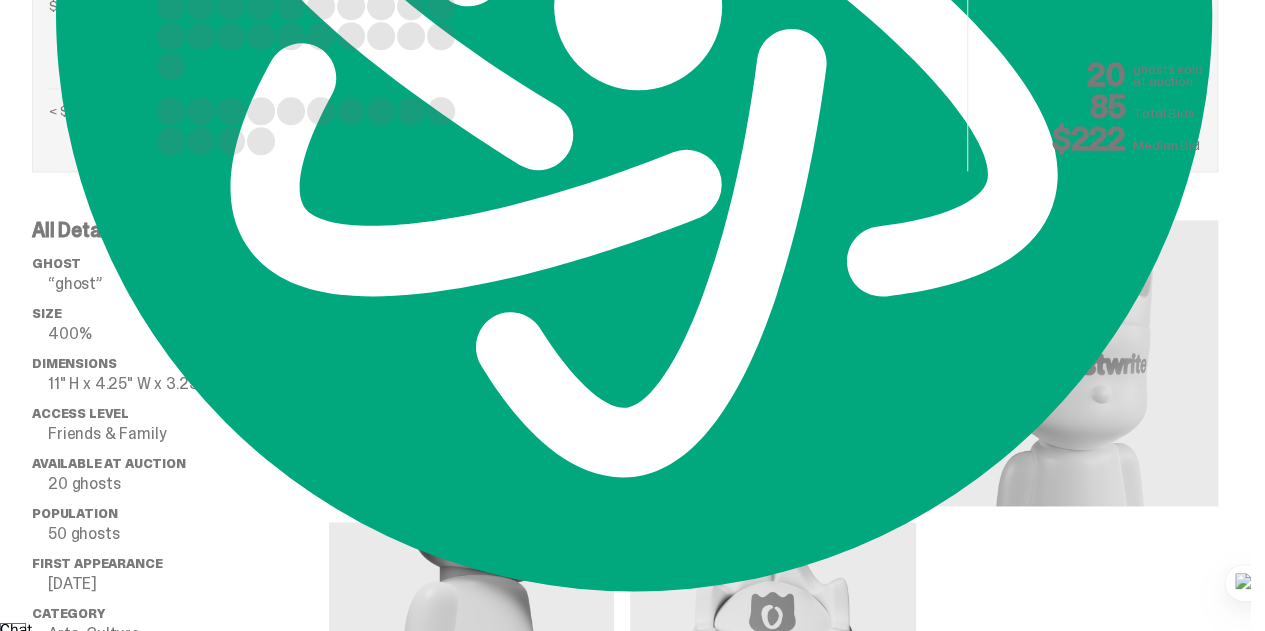 scroll, scrollTop: 1500, scrollLeft: 0, axis: vertical 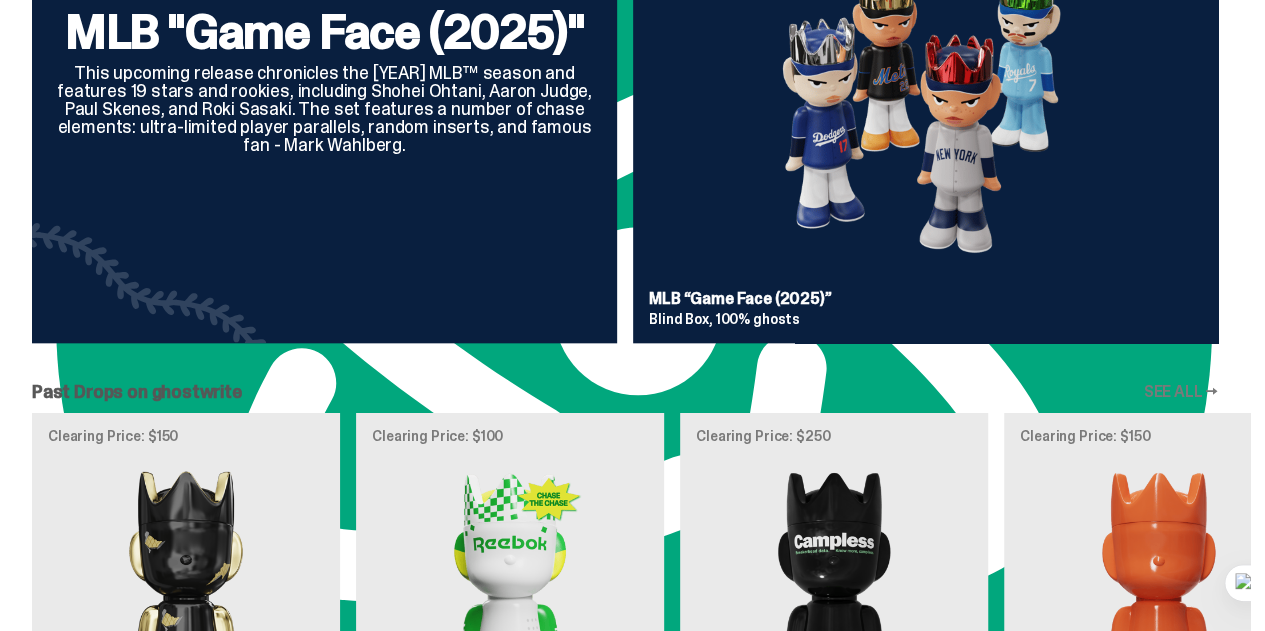 click on "SEE ALL →" at bounding box center [1180, 392] 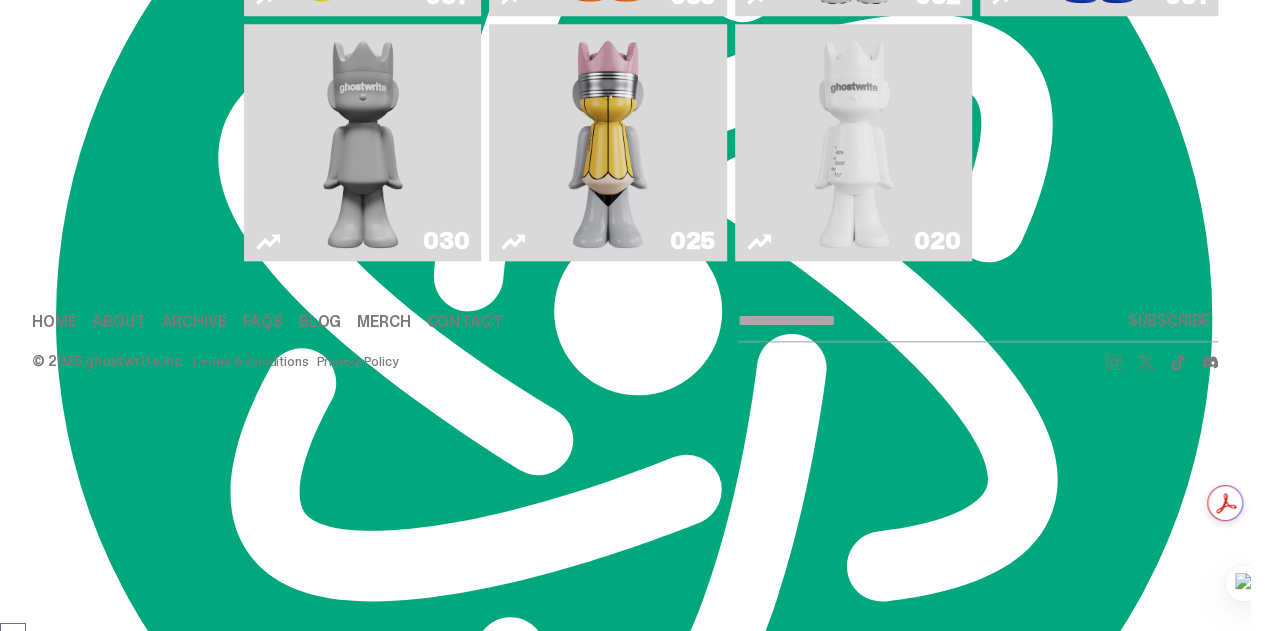 scroll, scrollTop: 0, scrollLeft: 0, axis: both 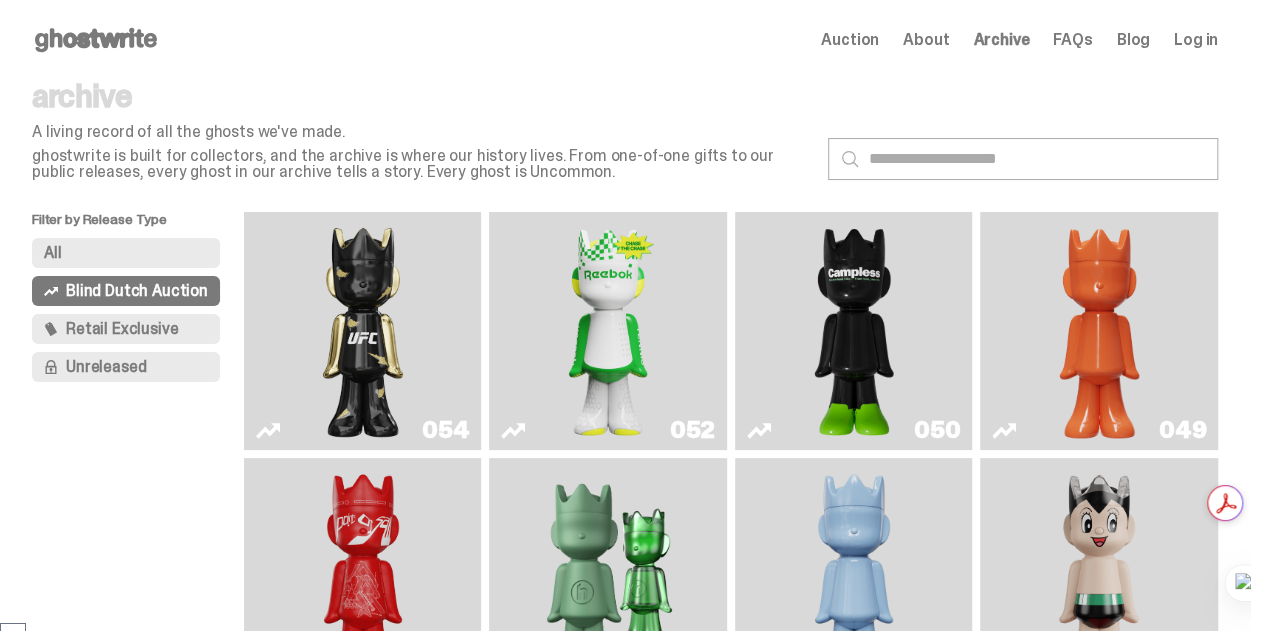 click on "Retail Exclusive" at bounding box center [122, 329] 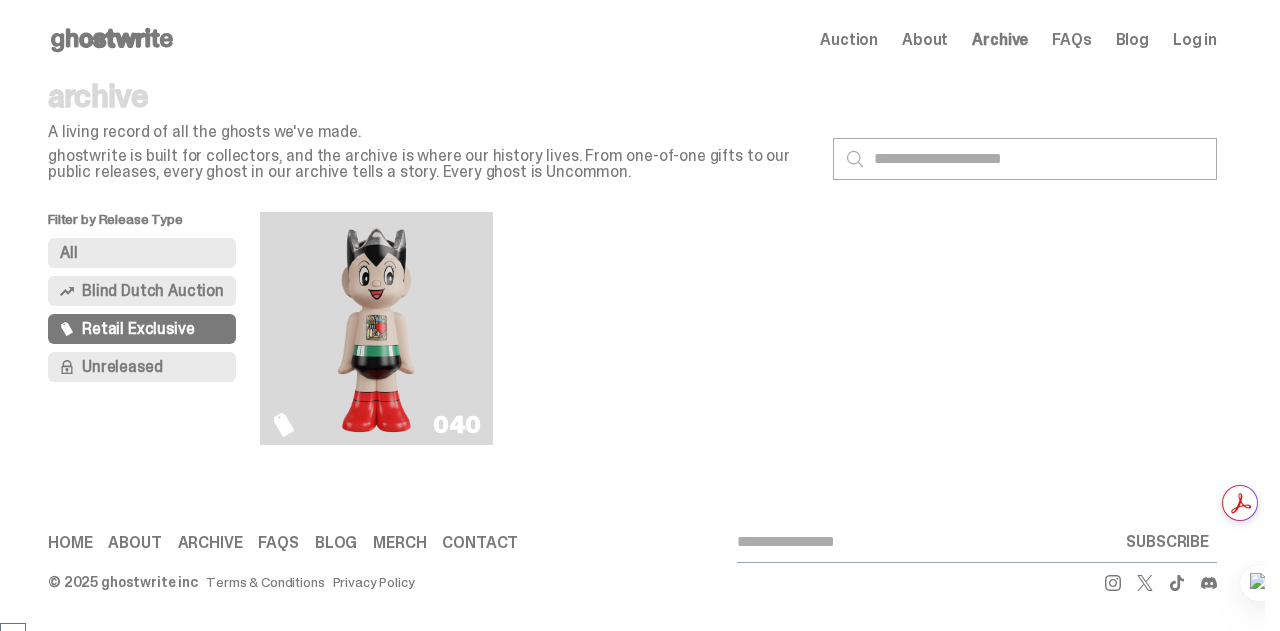 click on "All" at bounding box center [142, 253] 